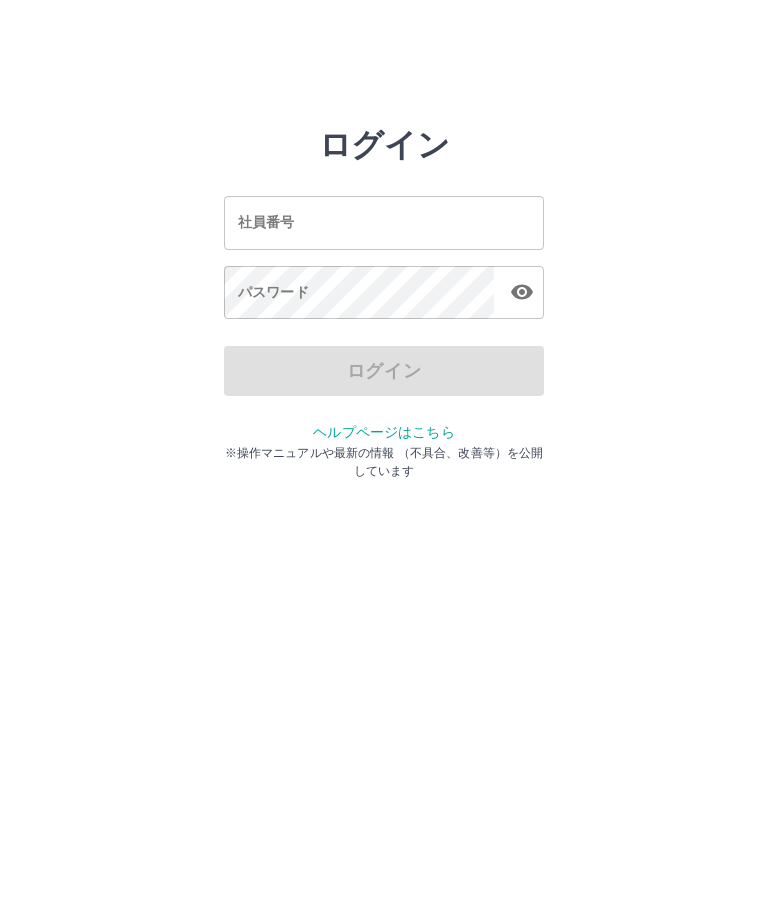 scroll, scrollTop: 0, scrollLeft: 0, axis: both 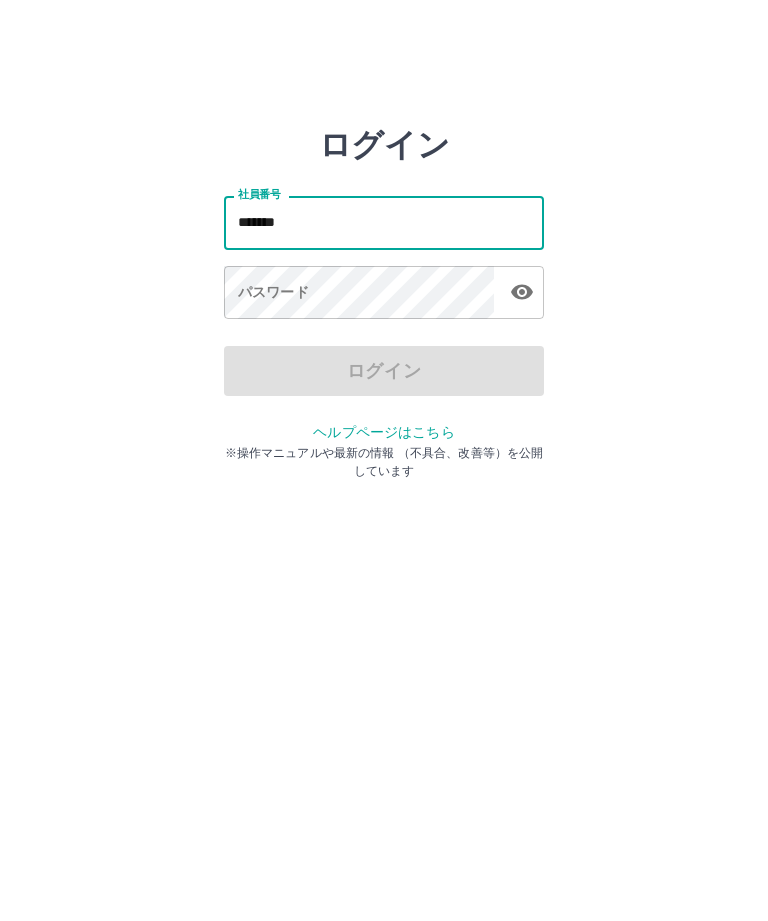 type on "*******" 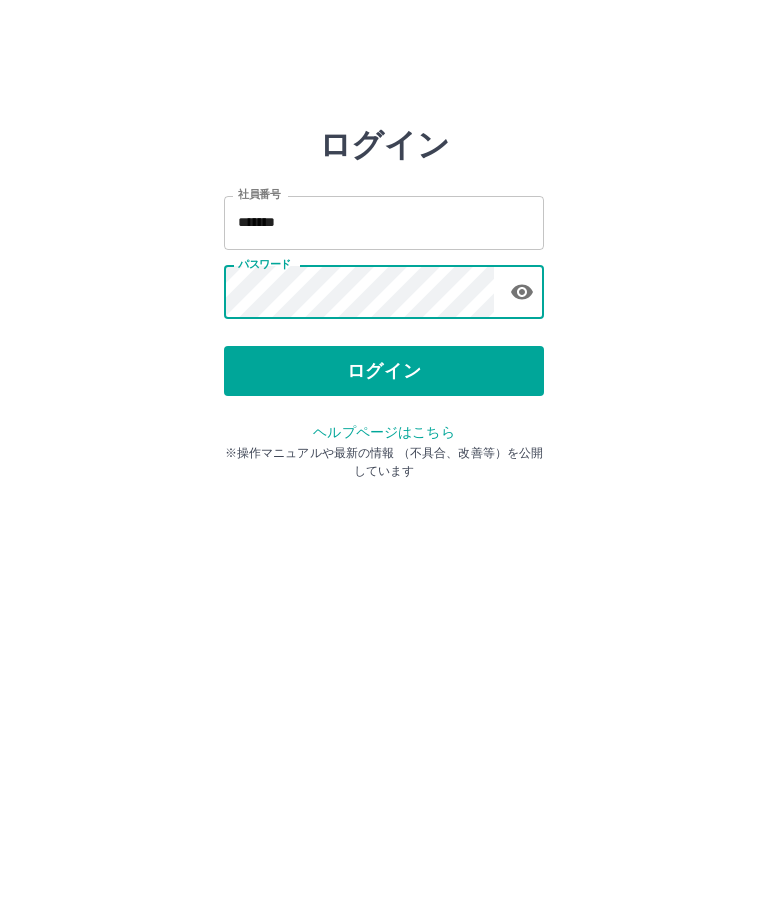 click on "ログイン" at bounding box center (384, 371) 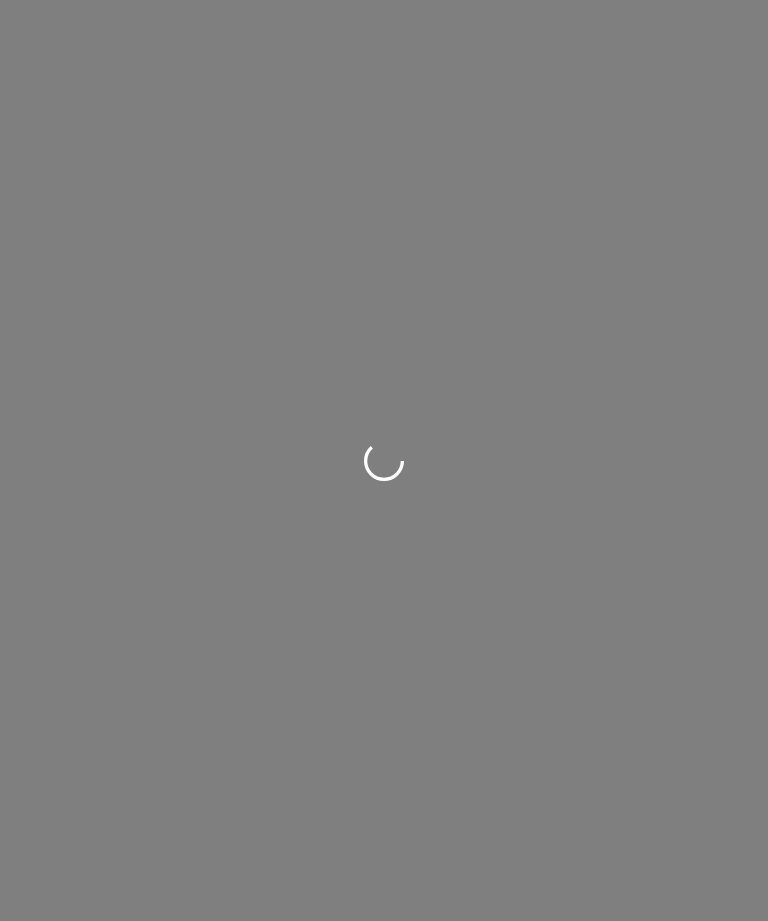 scroll, scrollTop: 0, scrollLeft: 0, axis: both 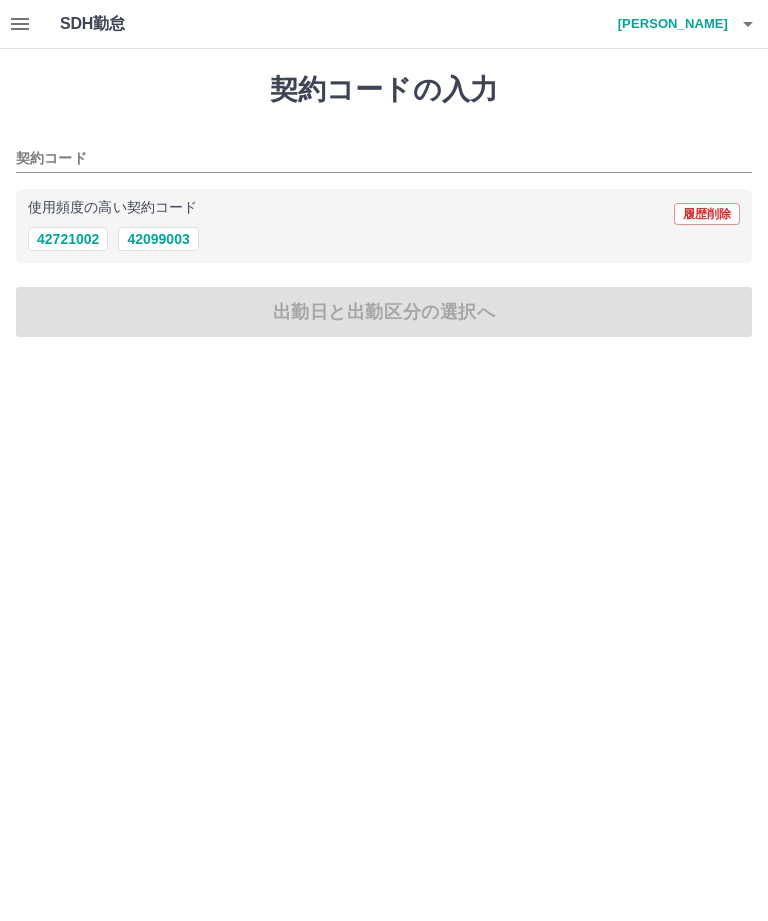 click on "42099003" at bounding box center [158, 239] 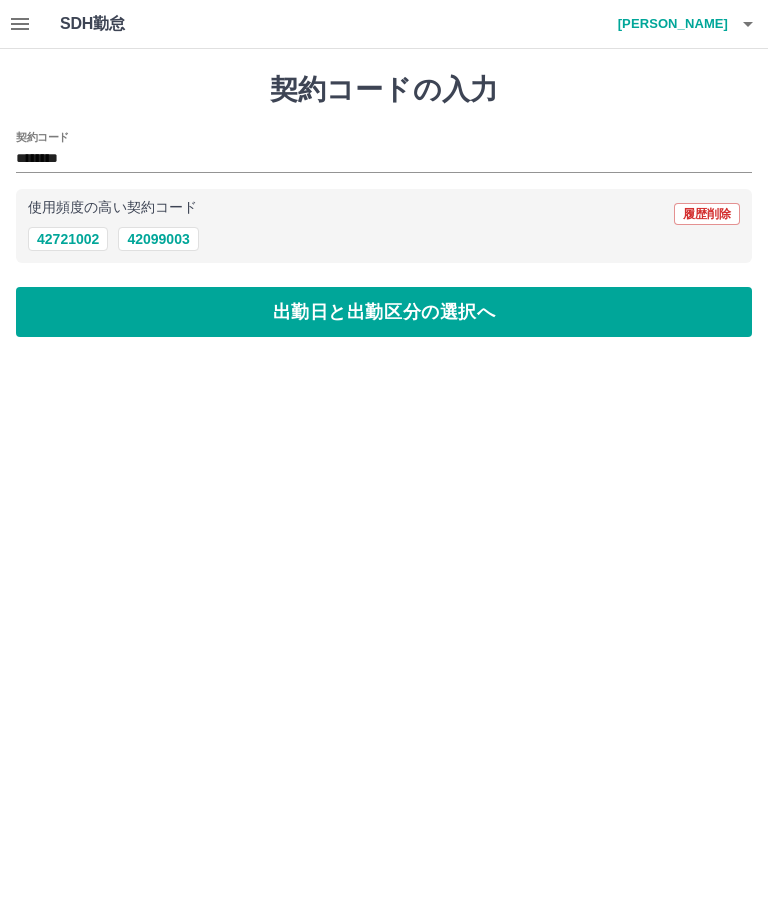 click on "出勤日と出勤区分の選択へ" at bounding box center (384, 312) 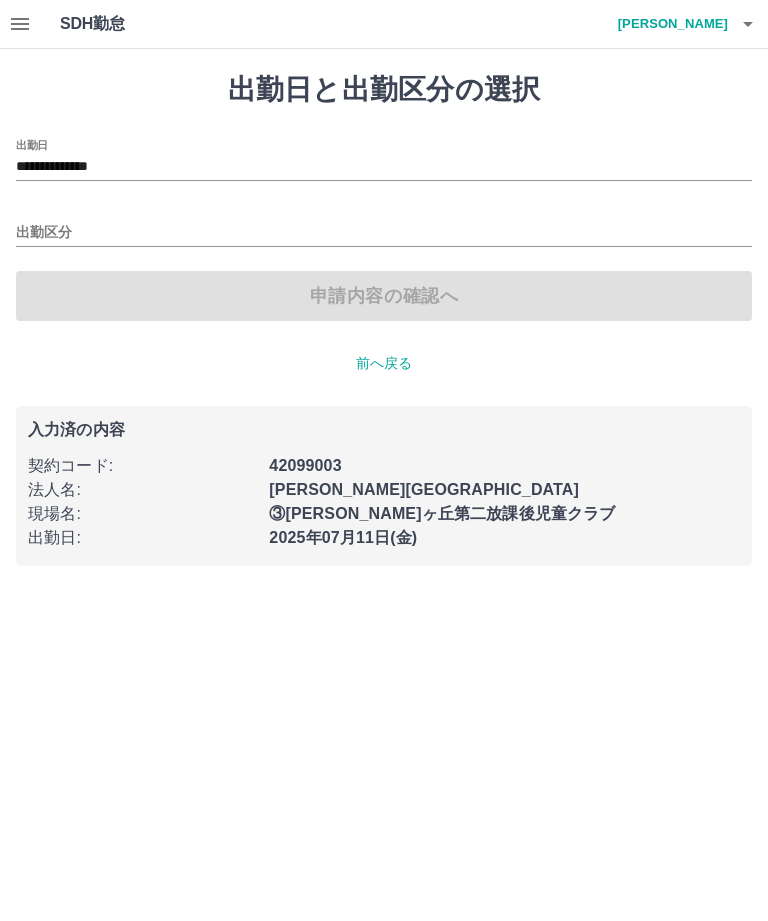 click on "出勤区分" at bounding box center (384, 233) 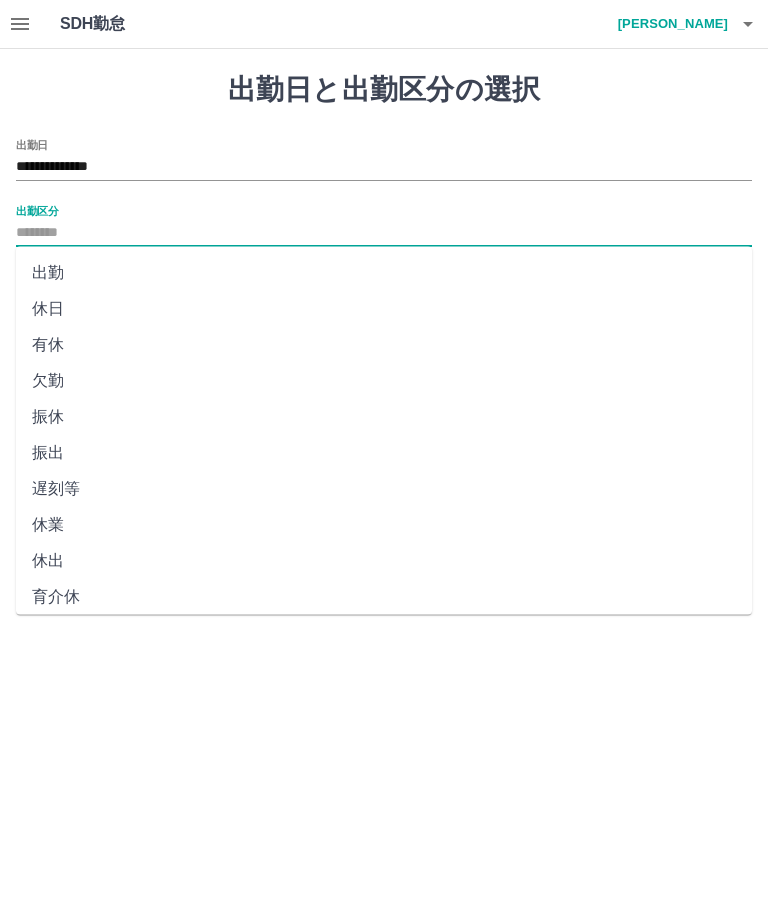 click on "出勤" at bounding box center (384, 273) 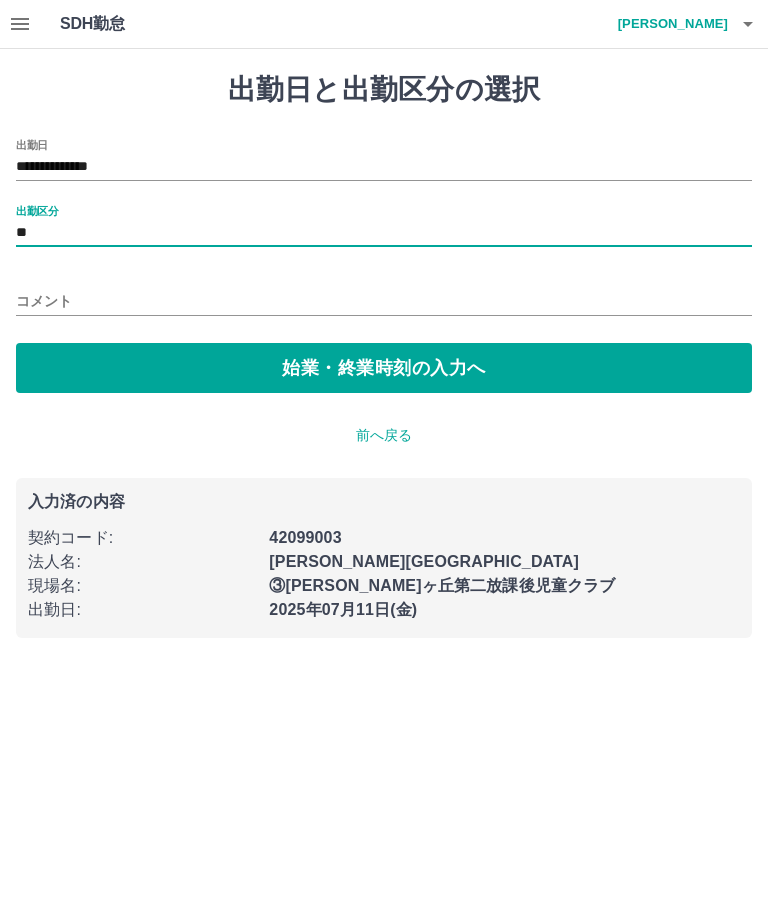 click on "始業・終業時刻の入力へ" at bounding box center [384, 368] 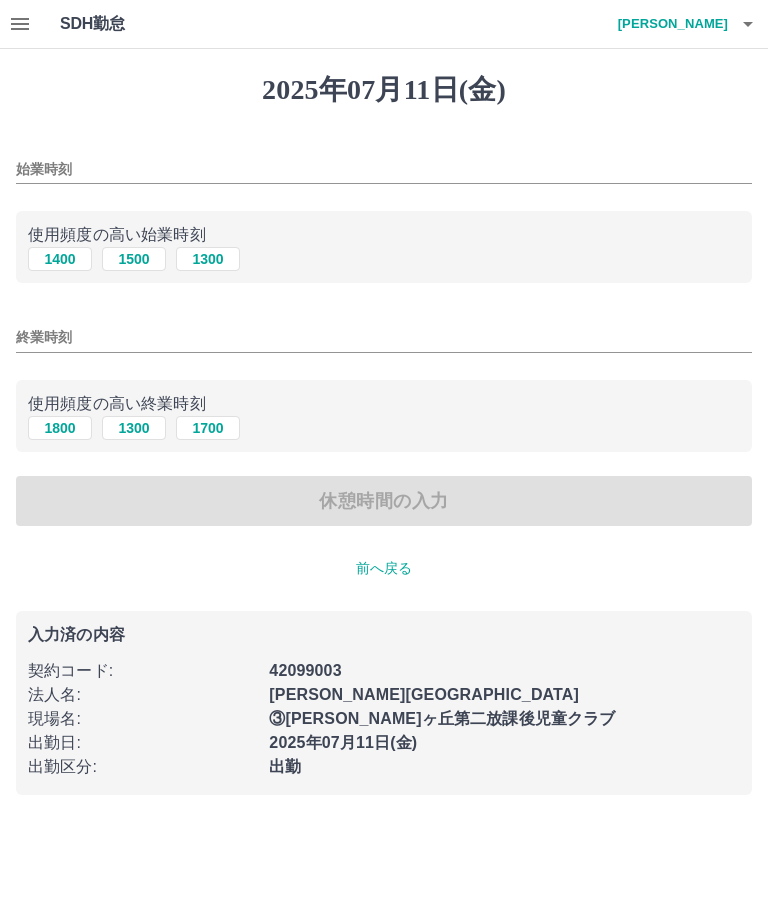 click on "1400" at bounding box center [60, 259] 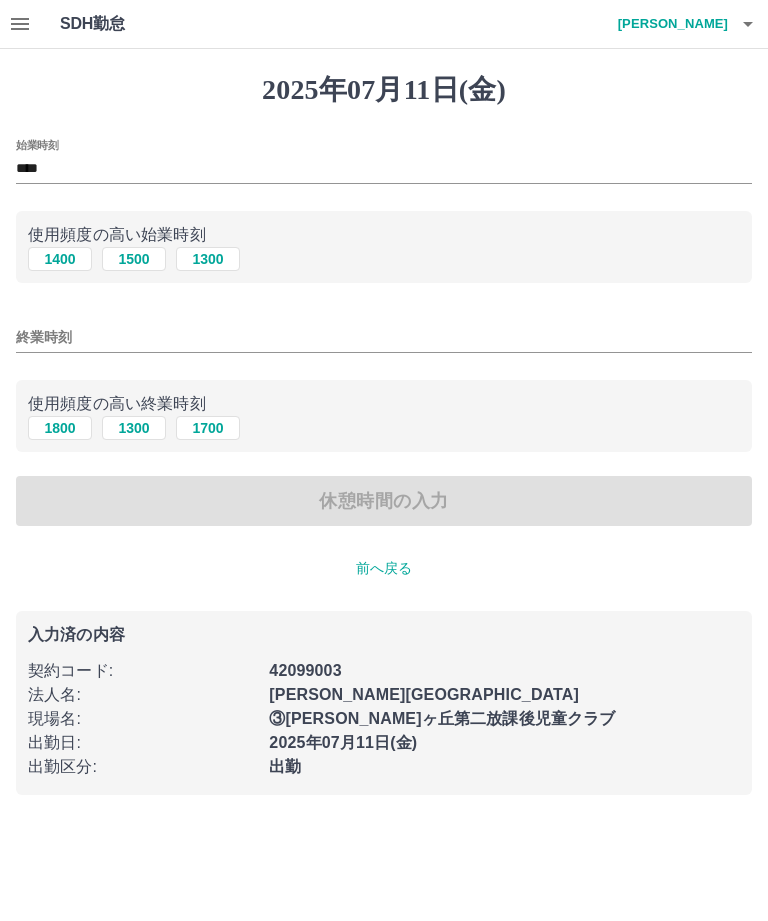 click on "1800" at bounding box center (60, 428) 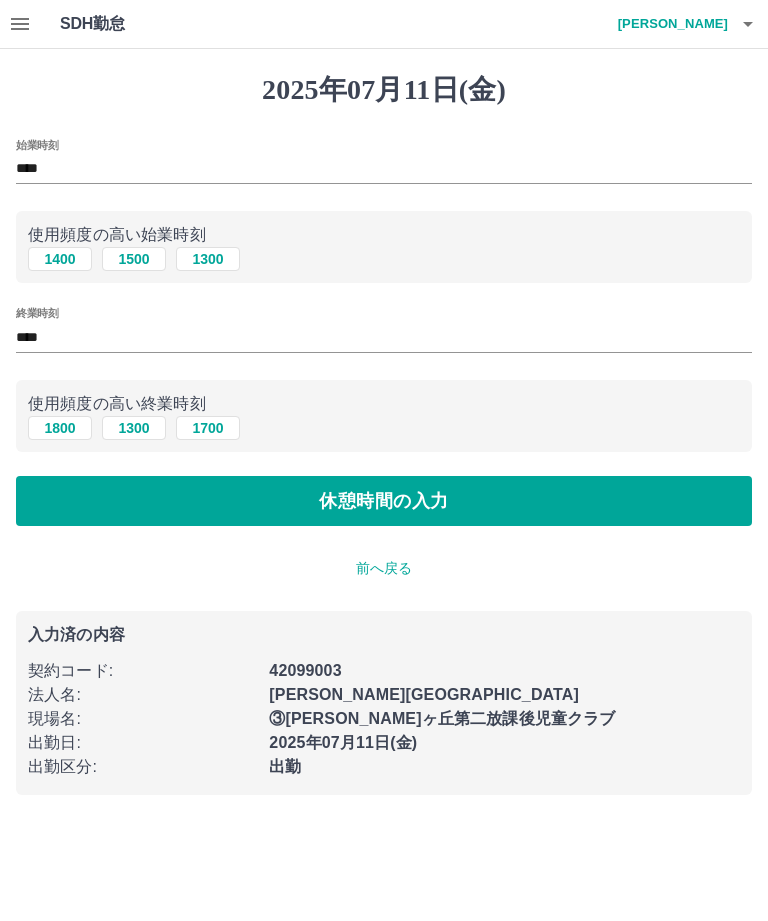 click on "休憩時間の入力" at bounding box center (384, 501) 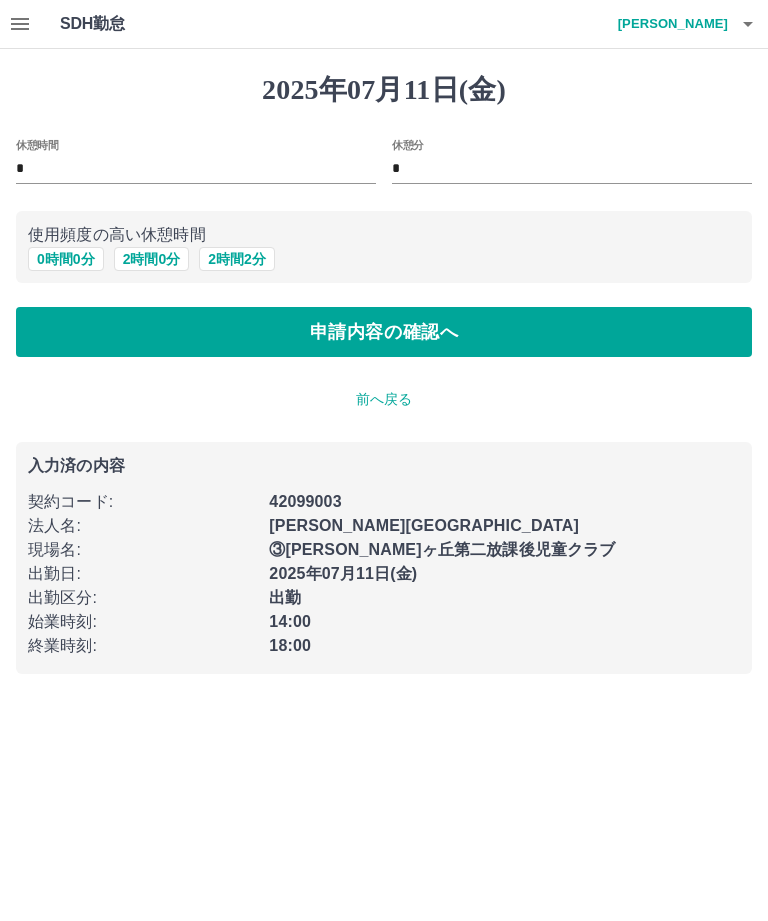 click on "申請内容の確認へ" at bounding box center (384, 332) 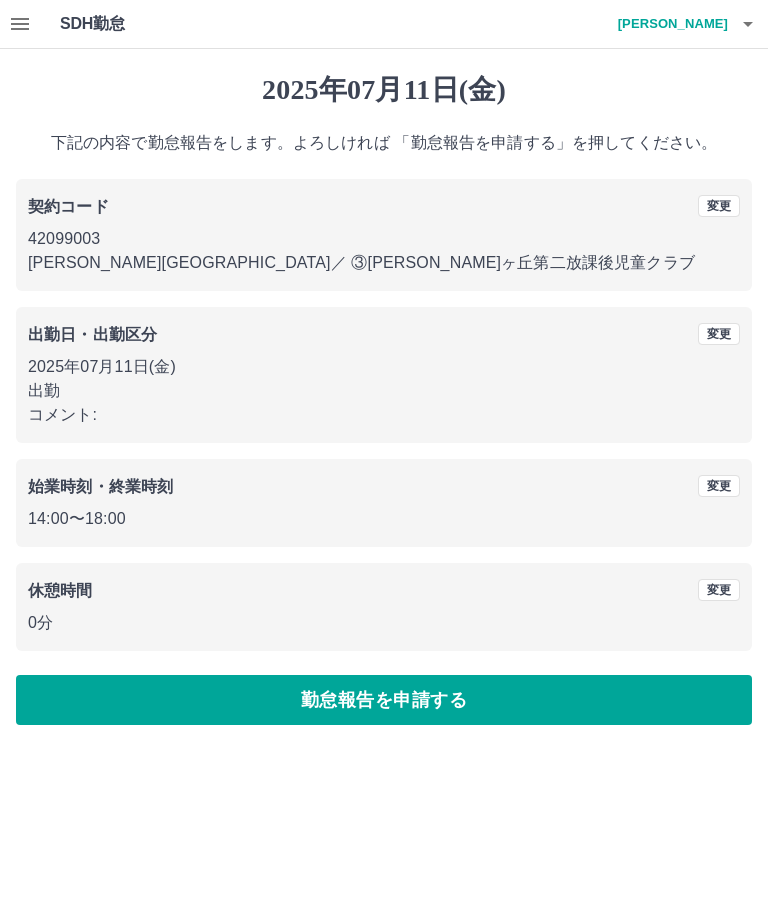 click on "勤怠報告を申請する" at bounding box center [384, 700] 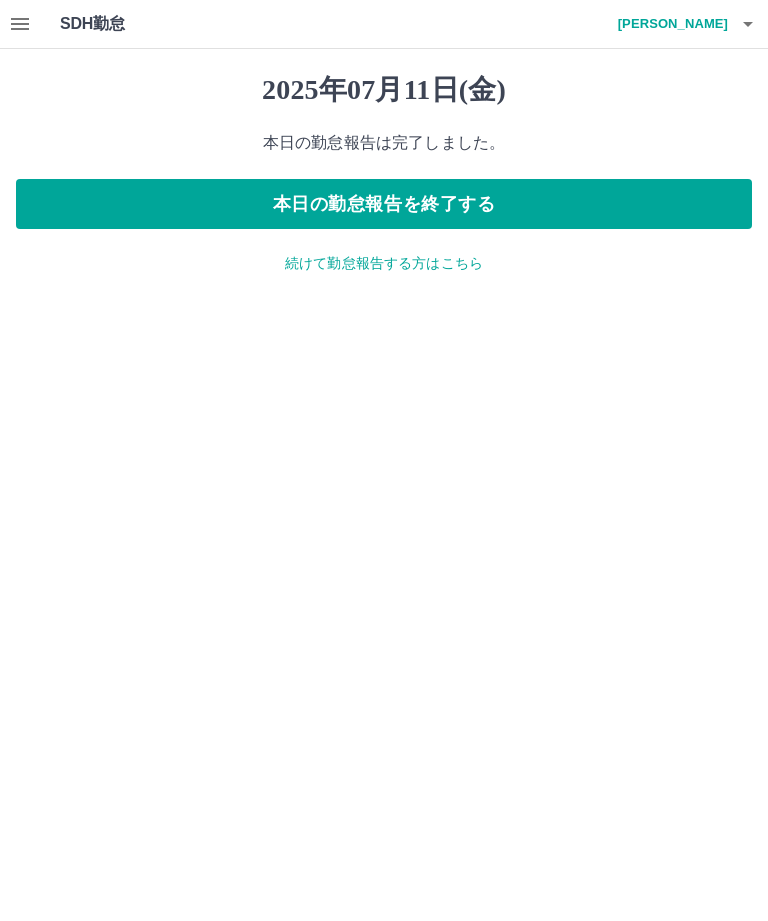 click on "本日の勤怠報告を終了する" at bounding box center [384, 204] 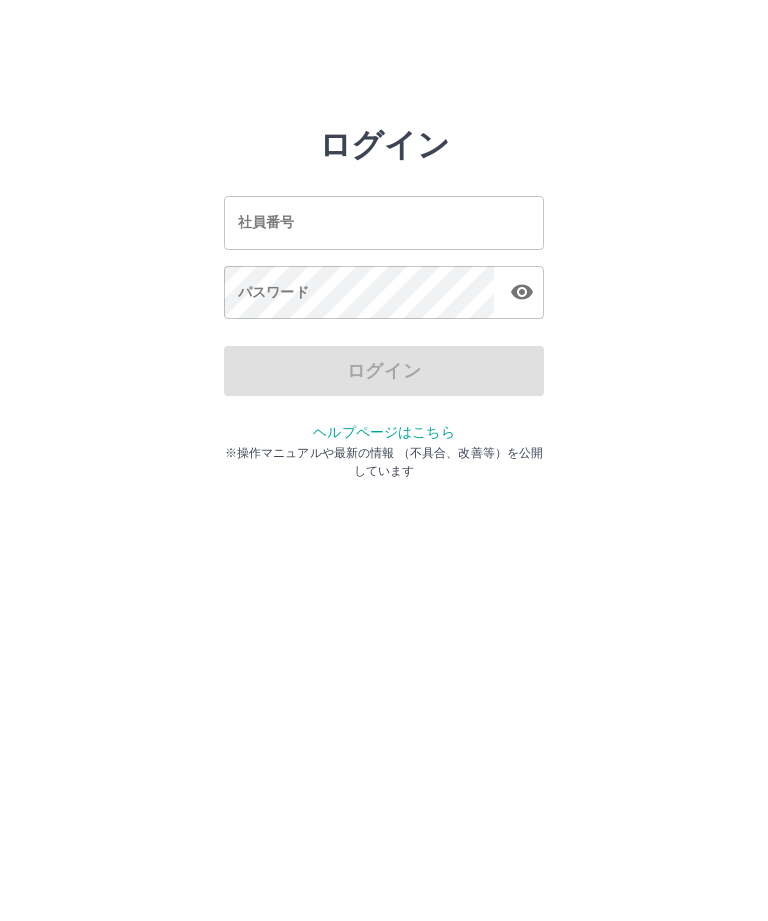 scroll, scrollTop: 0, scrollLeft: 0, axis: both 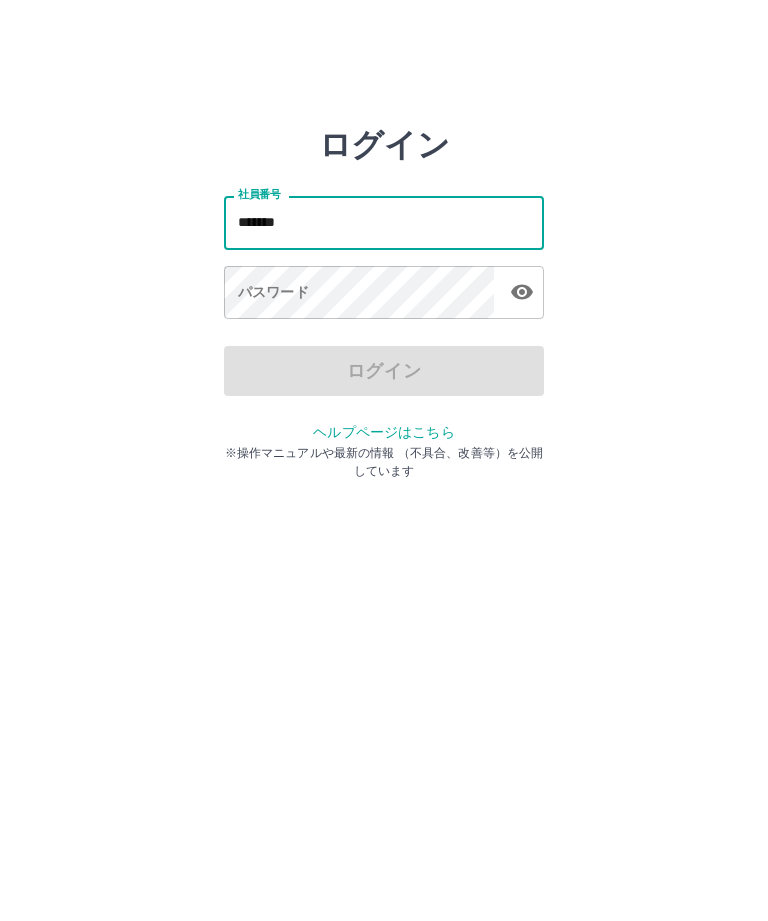 type on "*******" 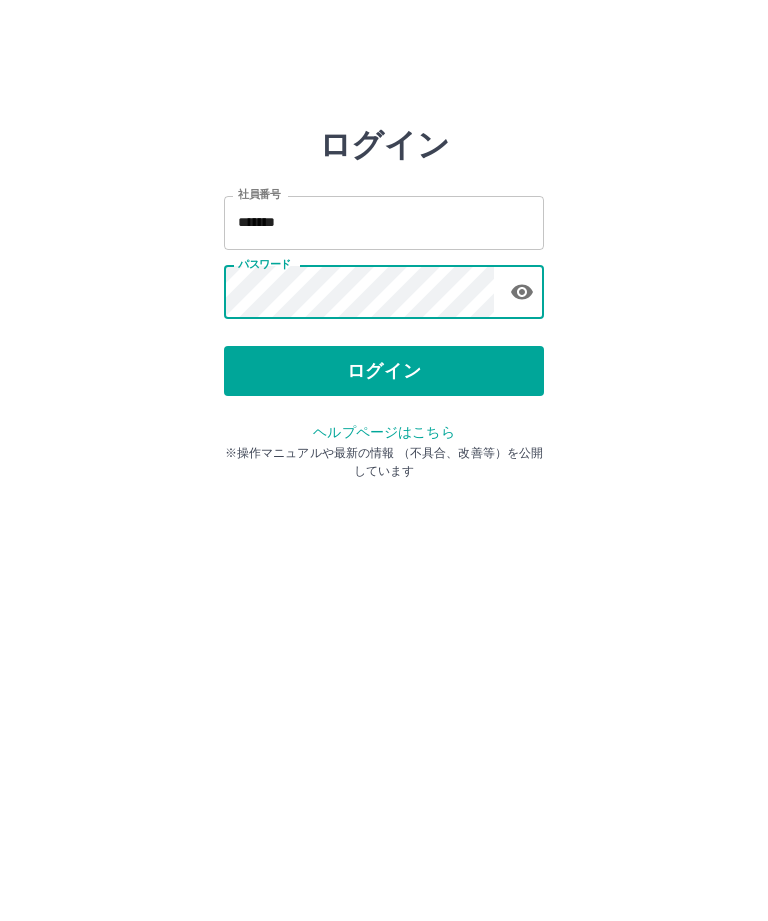 click on "ログイン" at bounding box center [384, 371] 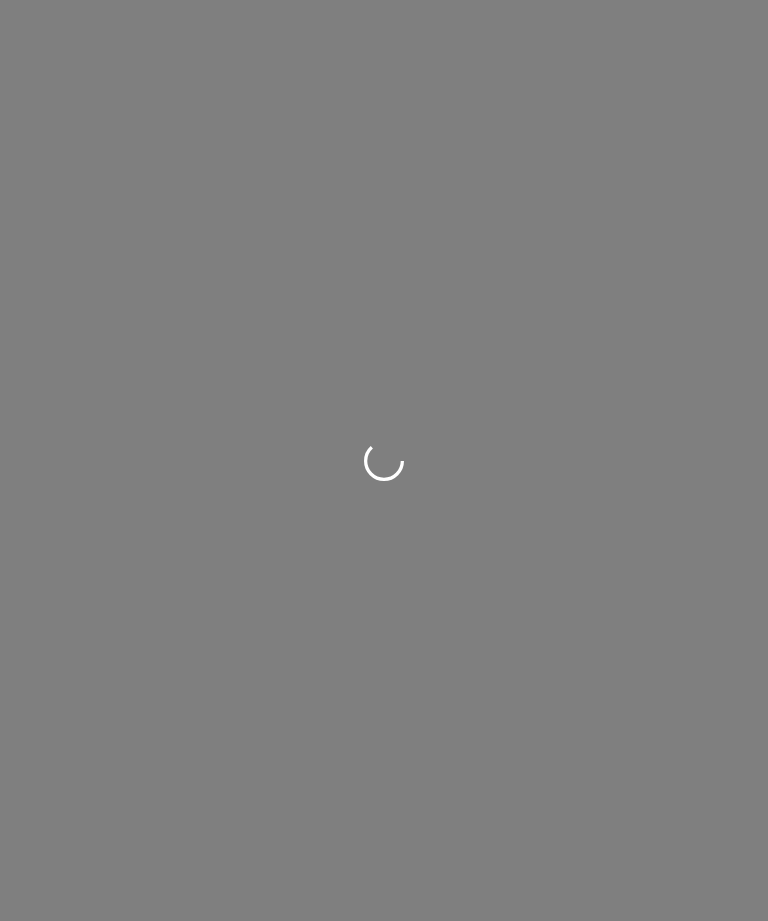 scroll, scrollTop: 0, scrollLeft: 0, axis: both 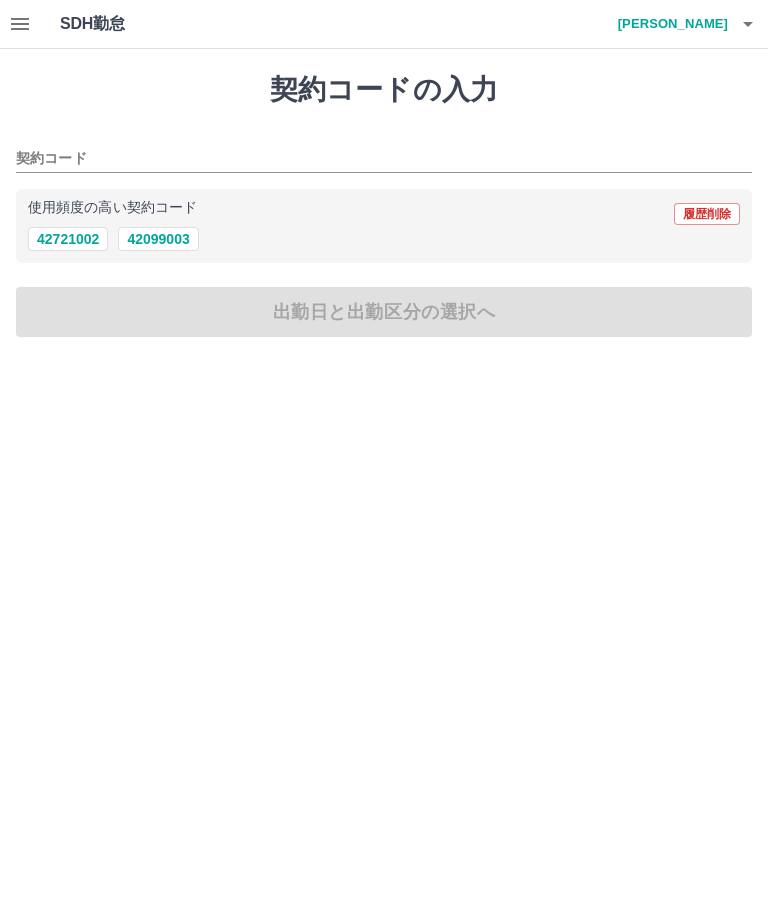 click on "42099003" at bounding box center (158, 239) 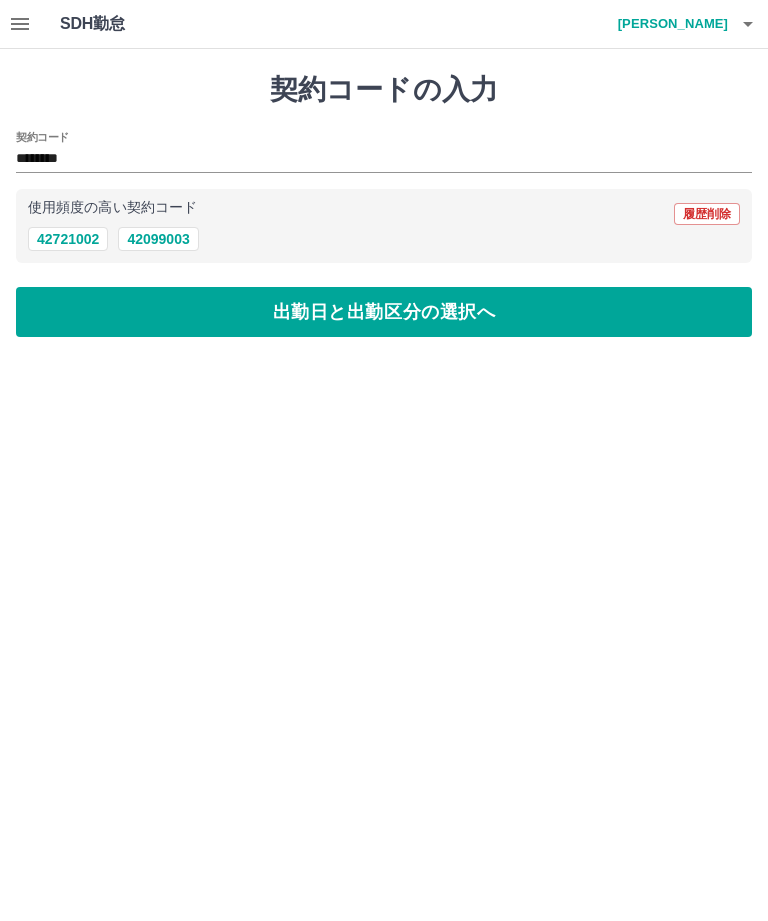 click on "出勤日と出勤区分の選択へ" at bounding box center (384, 312) 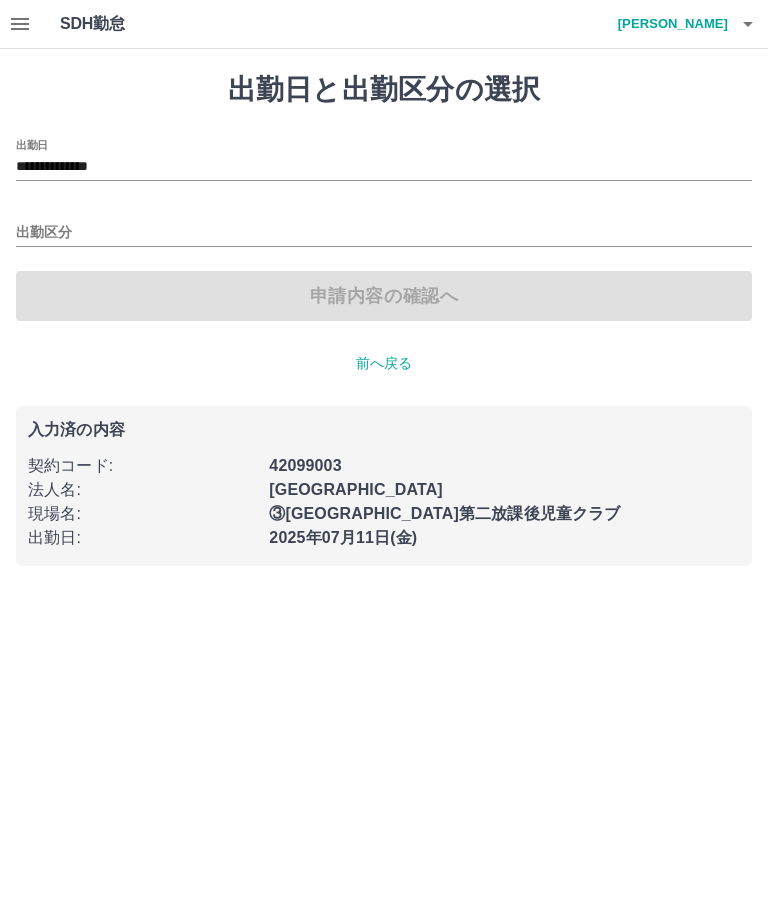 click on "出勤区分" at bounding box center [384, 233] 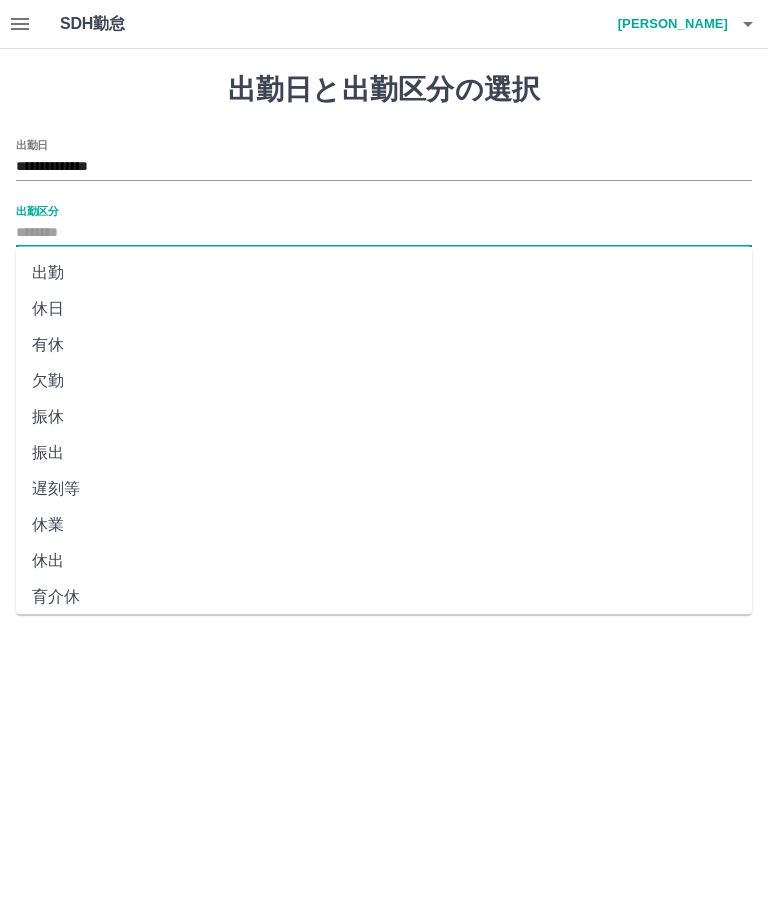 click on "出勤" at bounding box center (384, 273) 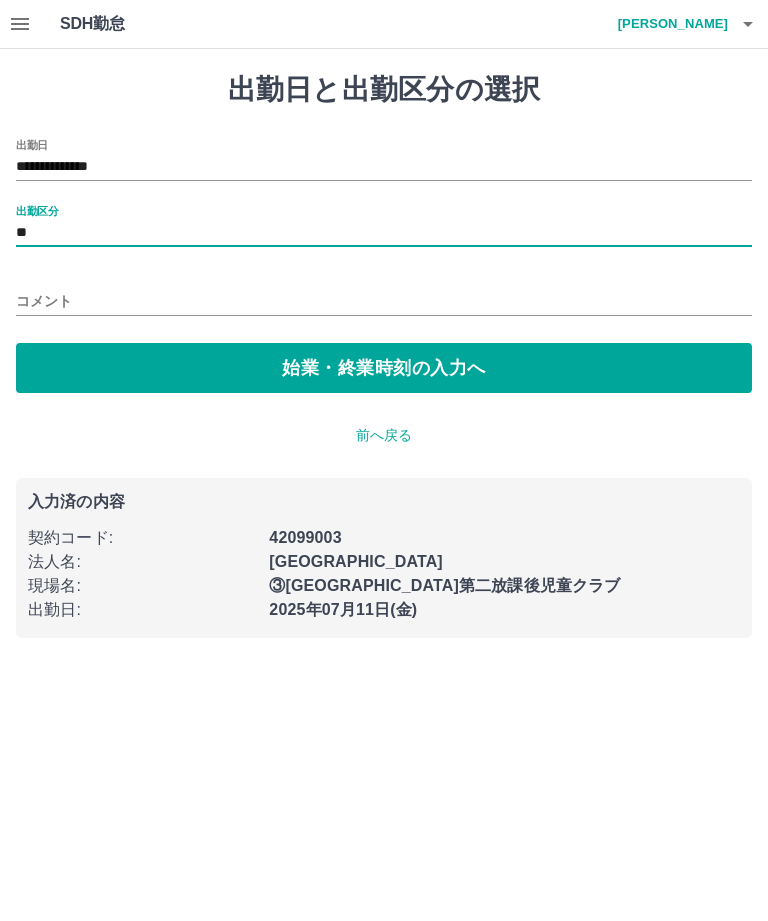 click on "始業・終業時刻の入力へ" at bounding box center (384, 368) 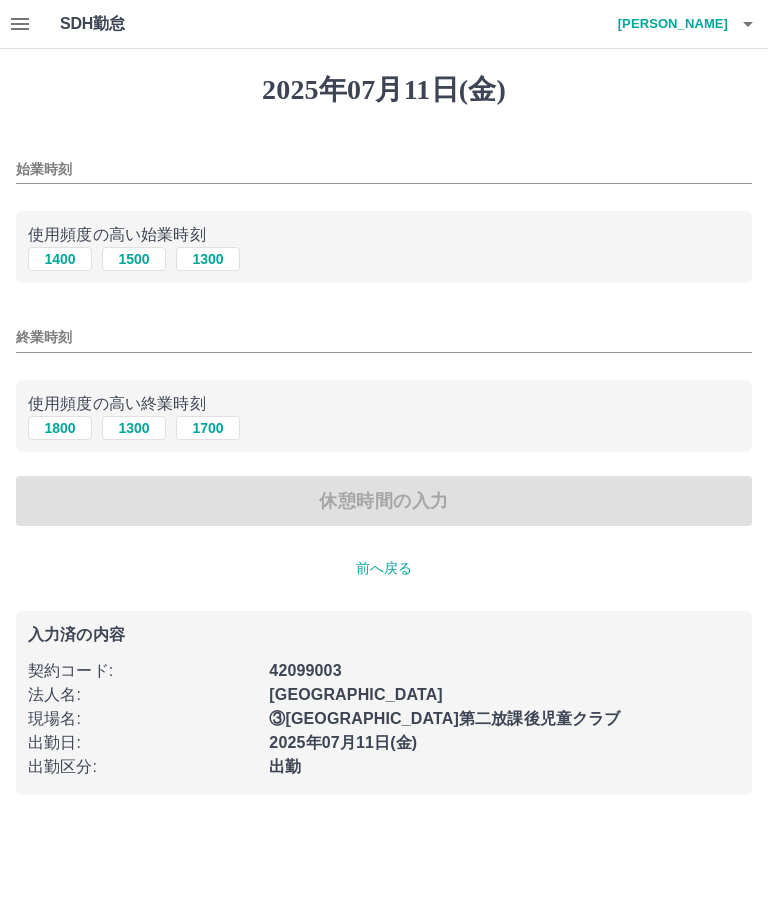 click on "使用頻度の高い始業時刻" at bounding box center [384, 235] 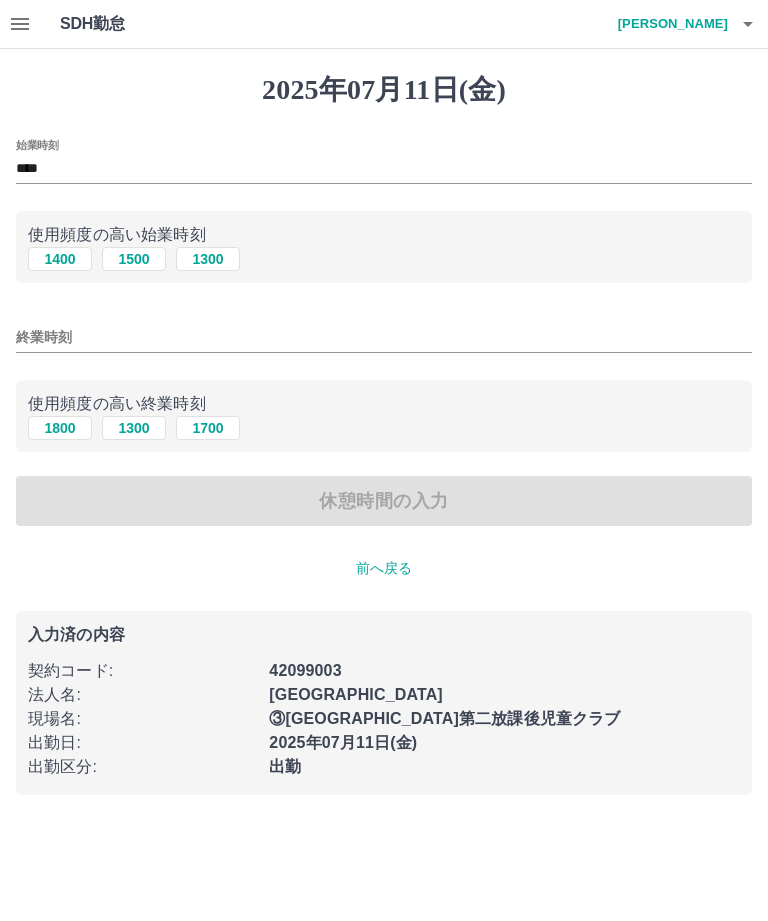 click on "1800" at bounding box center [60, 428] 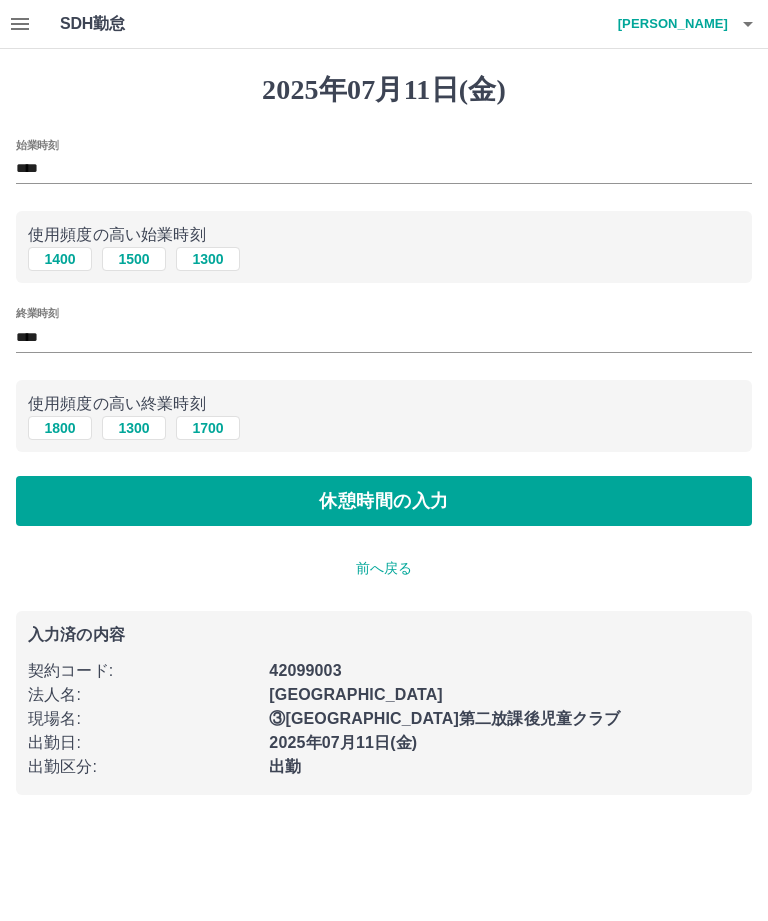 click on "休憩時間の入力" at bounding box center [384, 501] 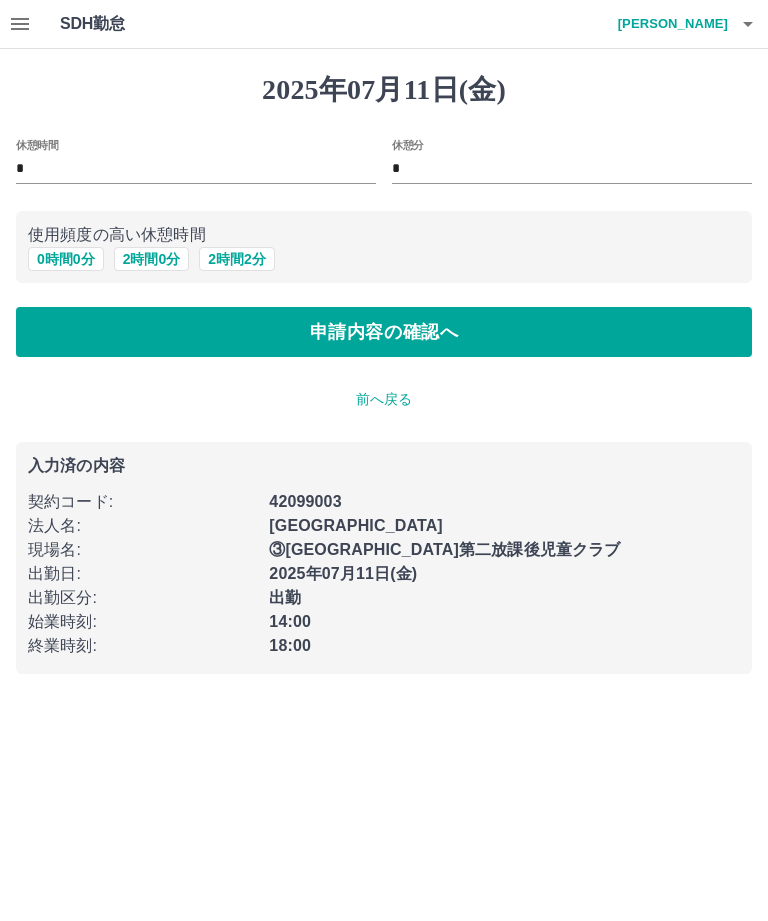 click on "申請内容の確認へ" at bounding box center [384, 332] 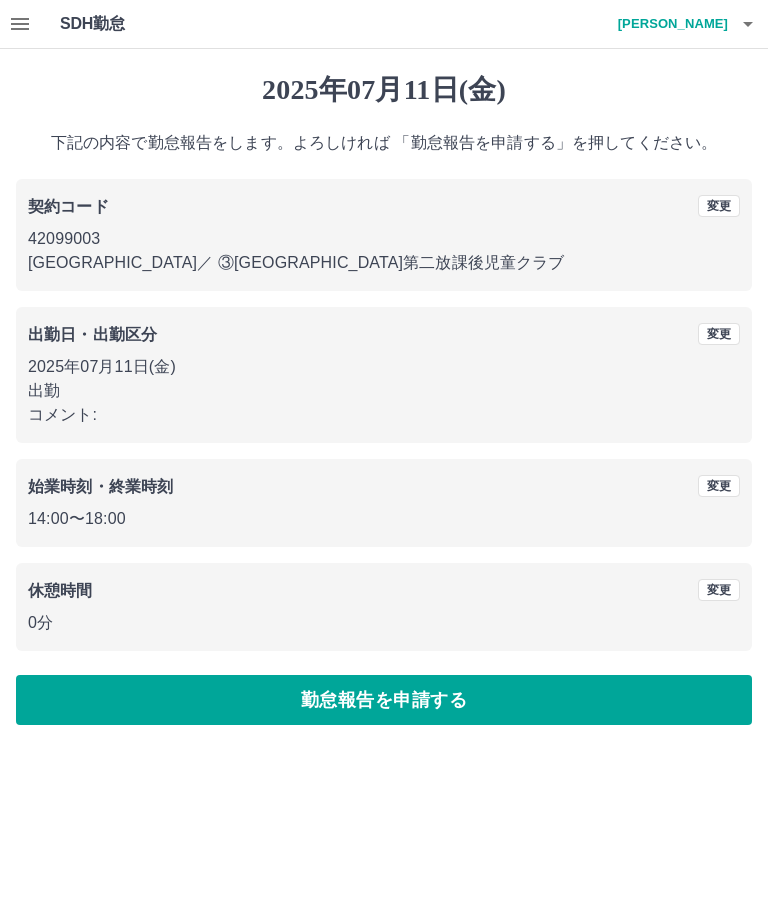 click on "勤怠報告を申請する" at bounding box center (384, 700) 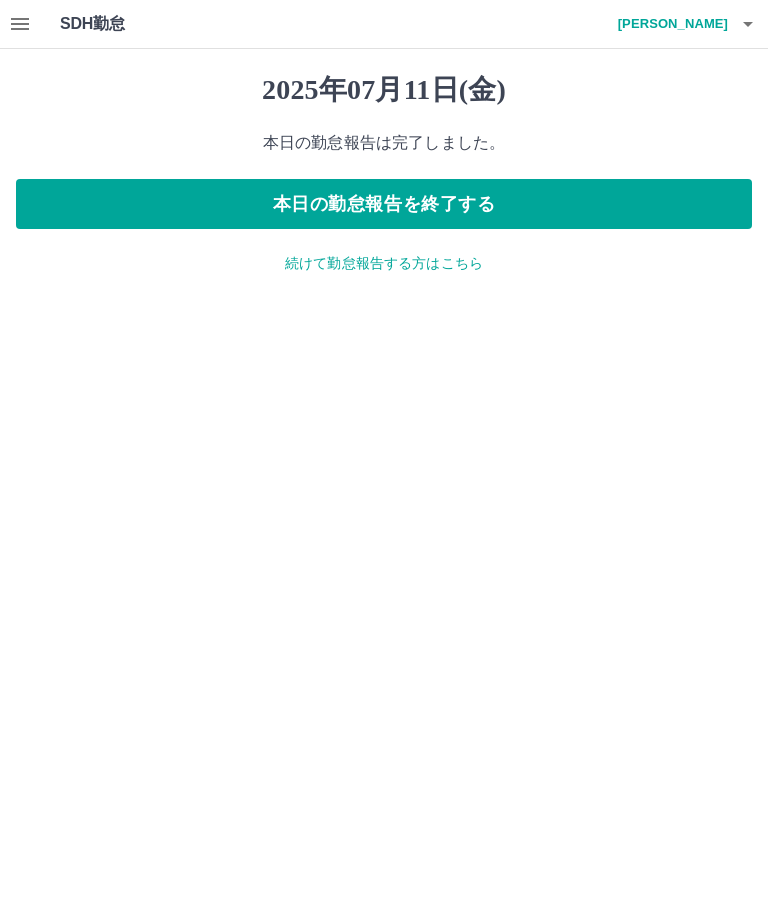click on "本日の勤怠報告を終了する" at bounding box center (384, 204) 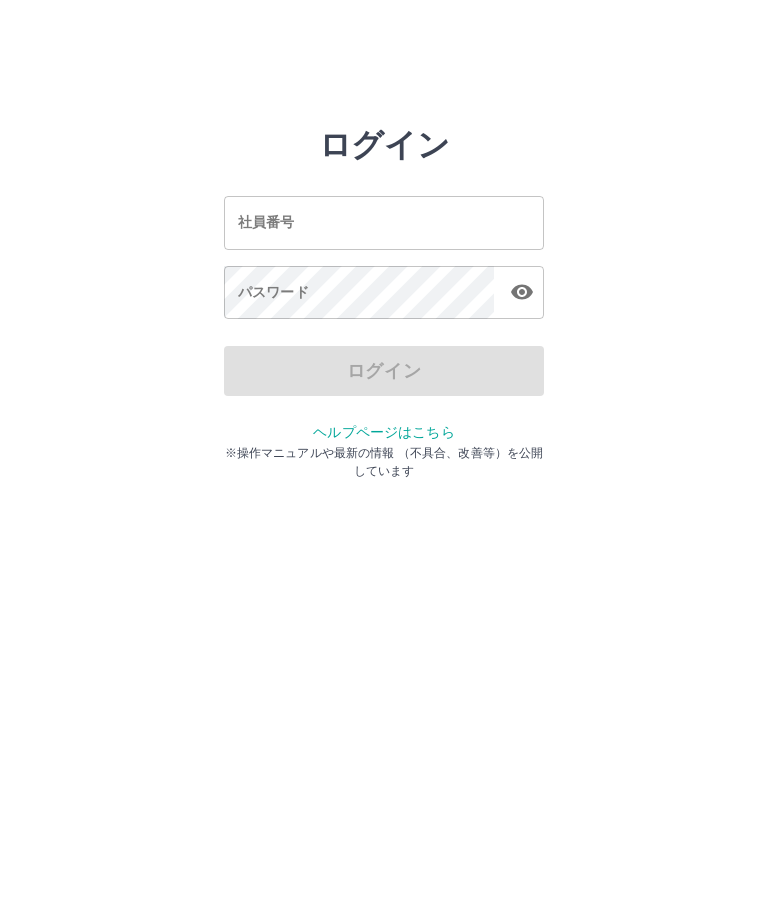 scroll, scrollTop: 0, scrollLeft: 0, axis: both 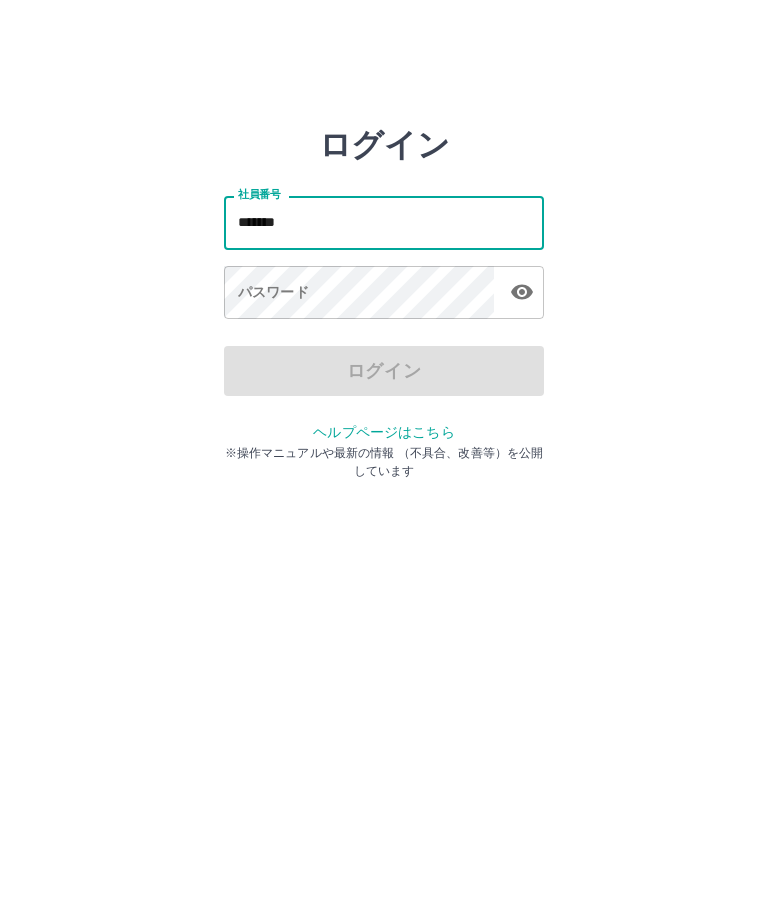 type on "*******" 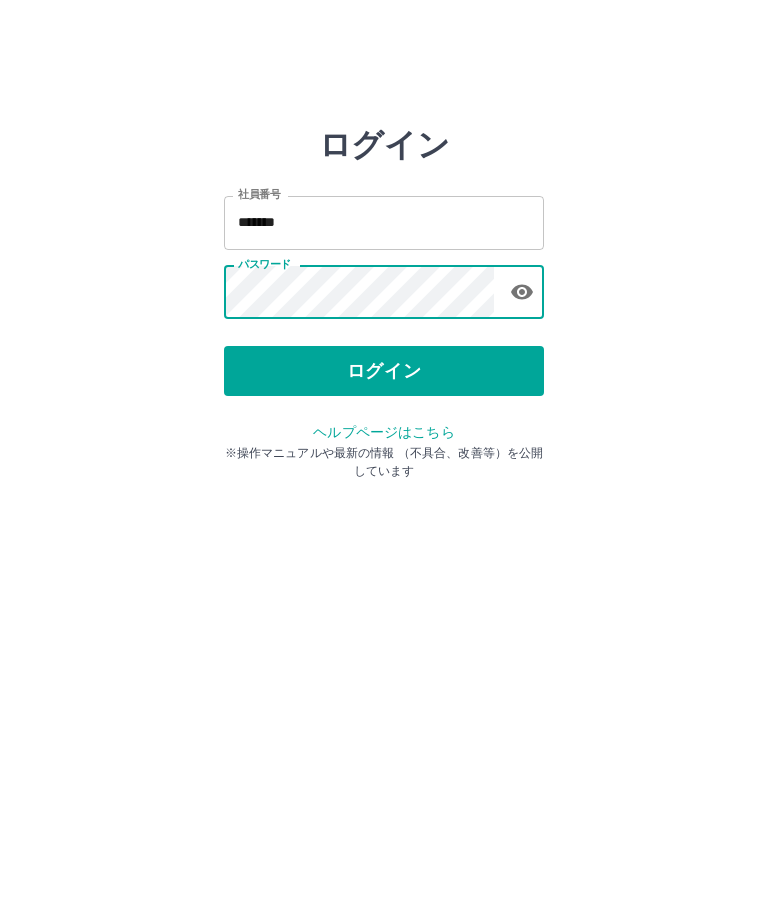 click on "ログイン" at bounding box center (384, 371) 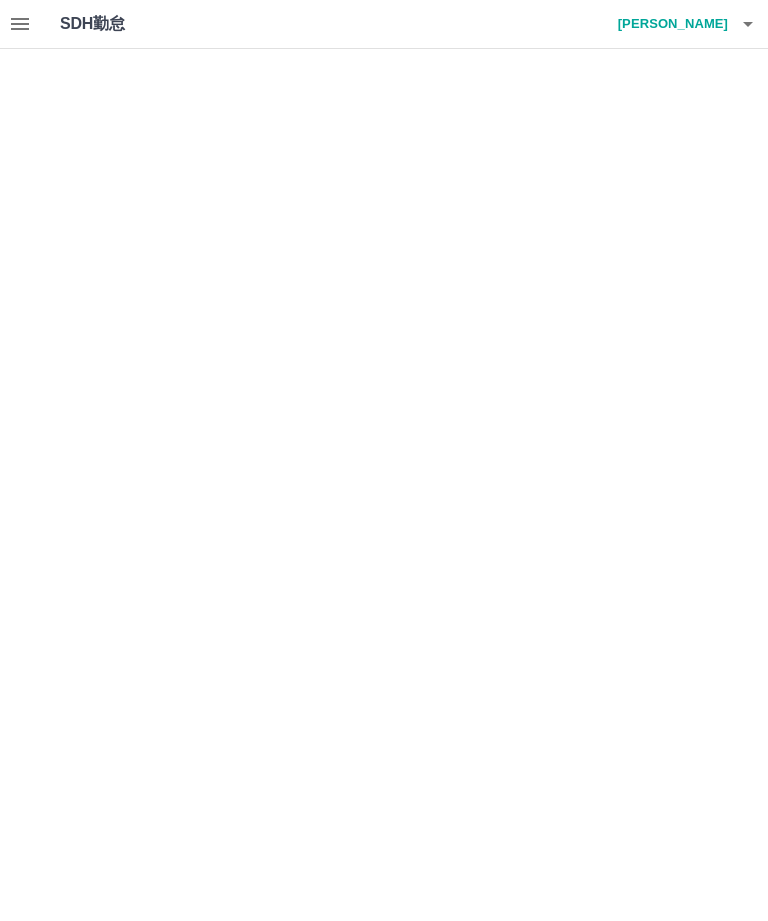 scroll, scrollTop: 0, scrollLeft: 0, axis: both 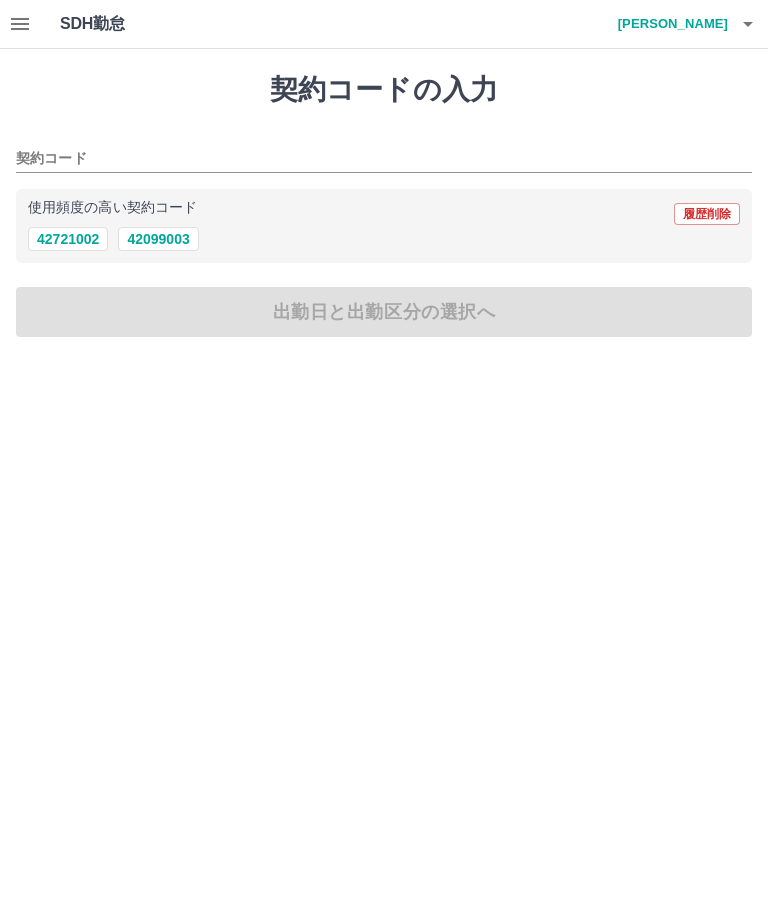 click on "42099003" at bounding box center [158, 239] 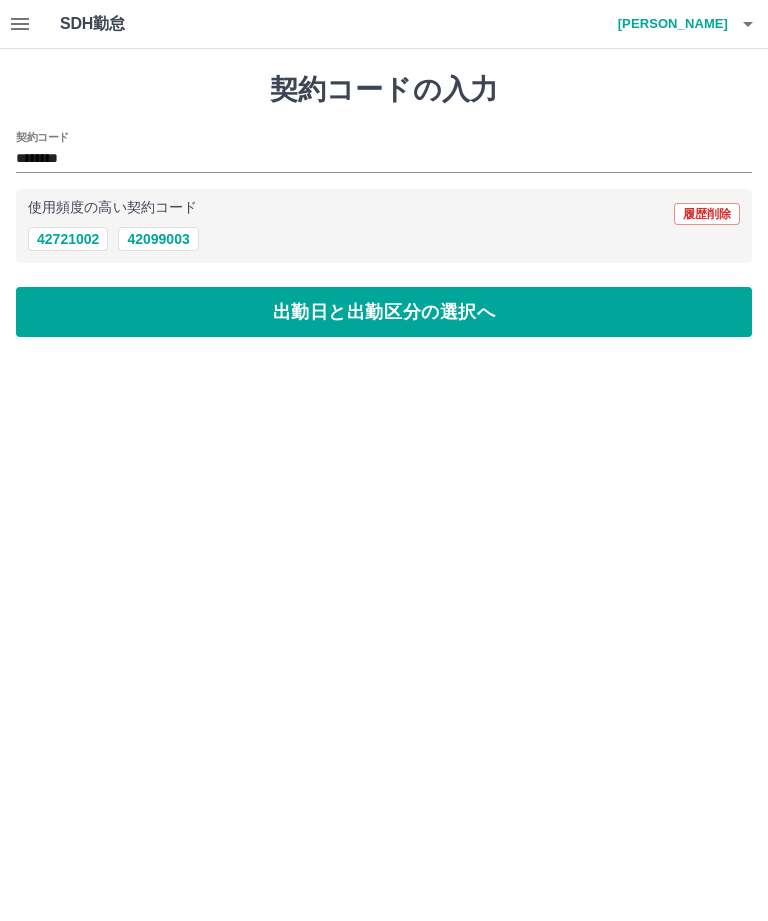 click on "出勤日と出勤区分の選択へ" at bounding box center [384, 312] 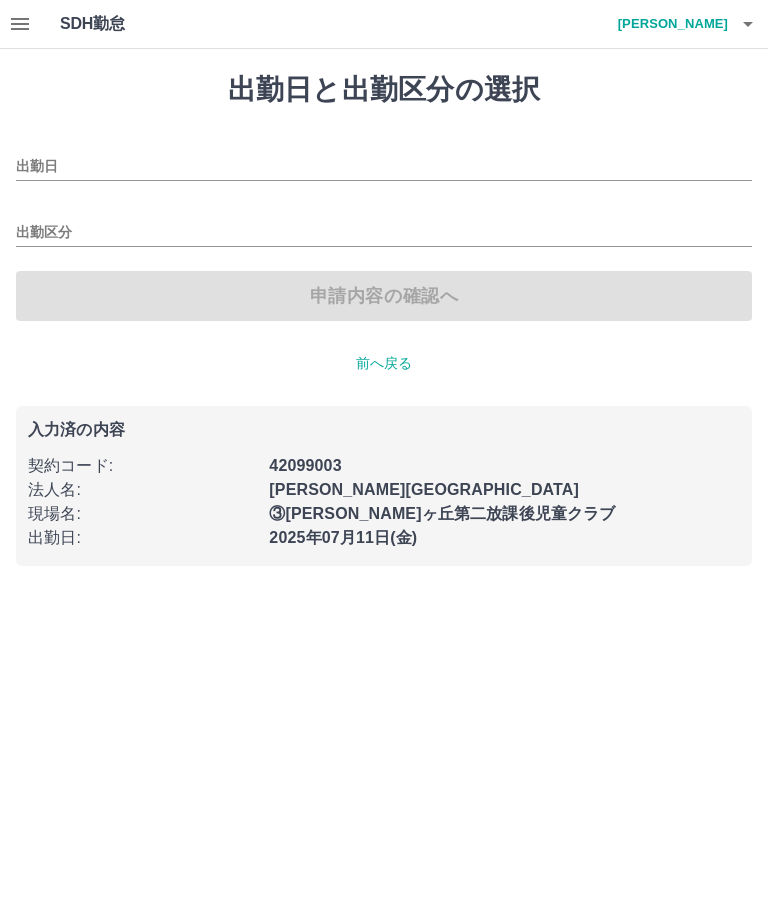 type on "**********" 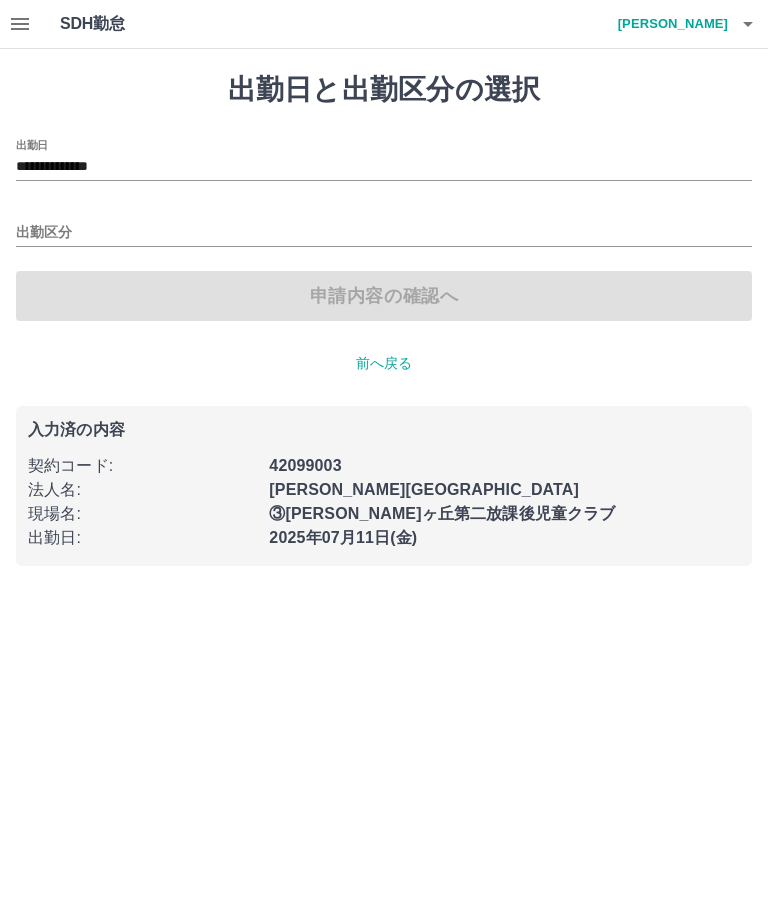 click on "出勤区分" at bounding box center (384, 233) 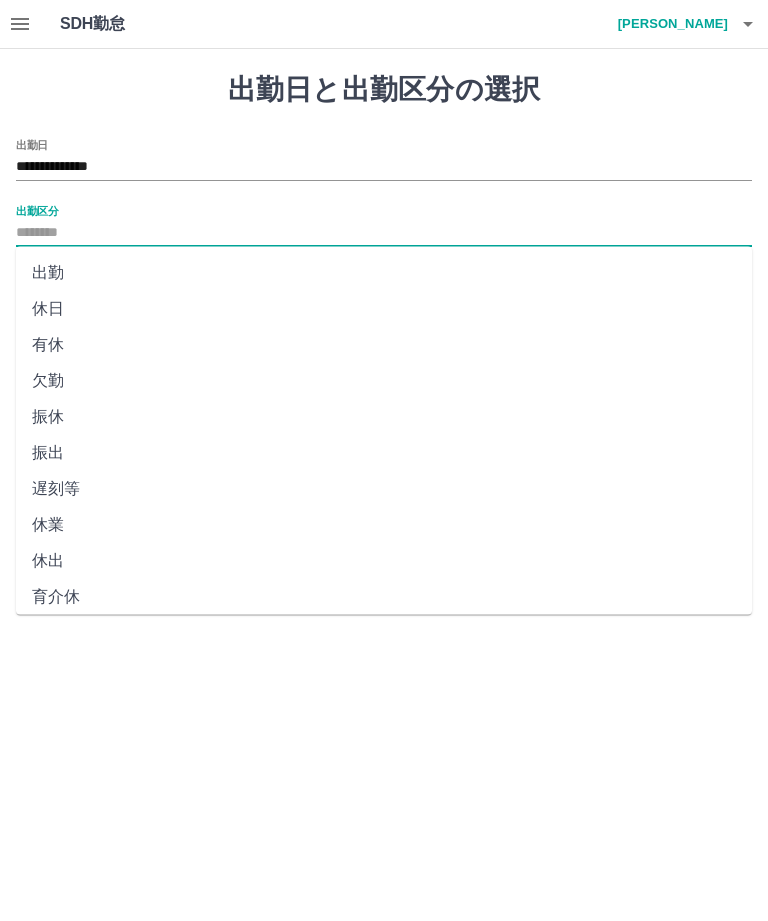click on "出勤" at bounding box center (384, 273) 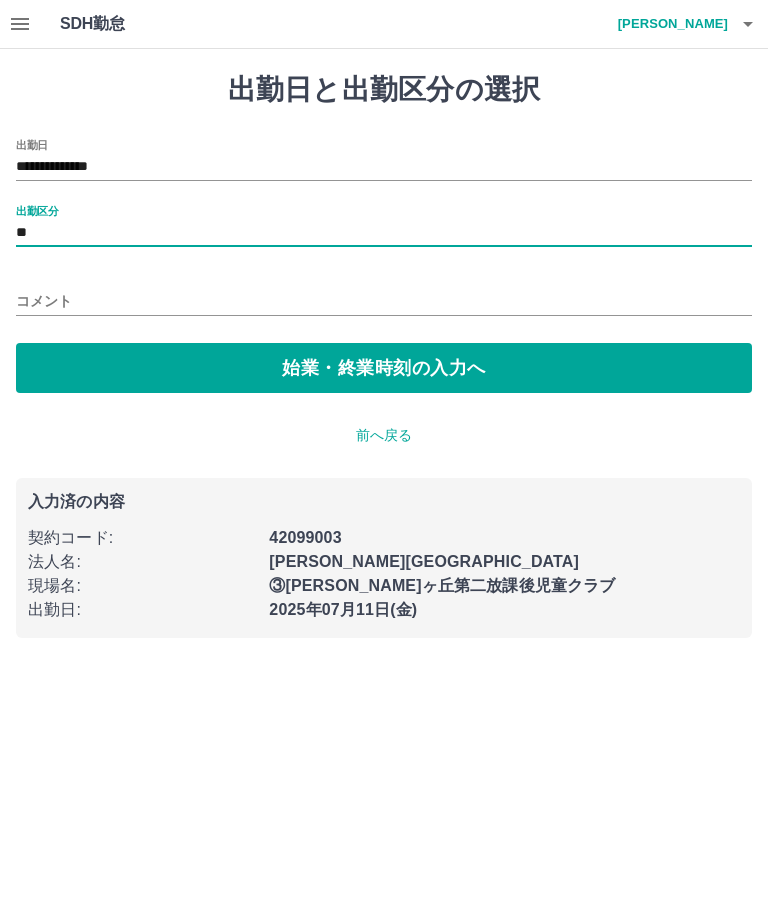 type on "**" 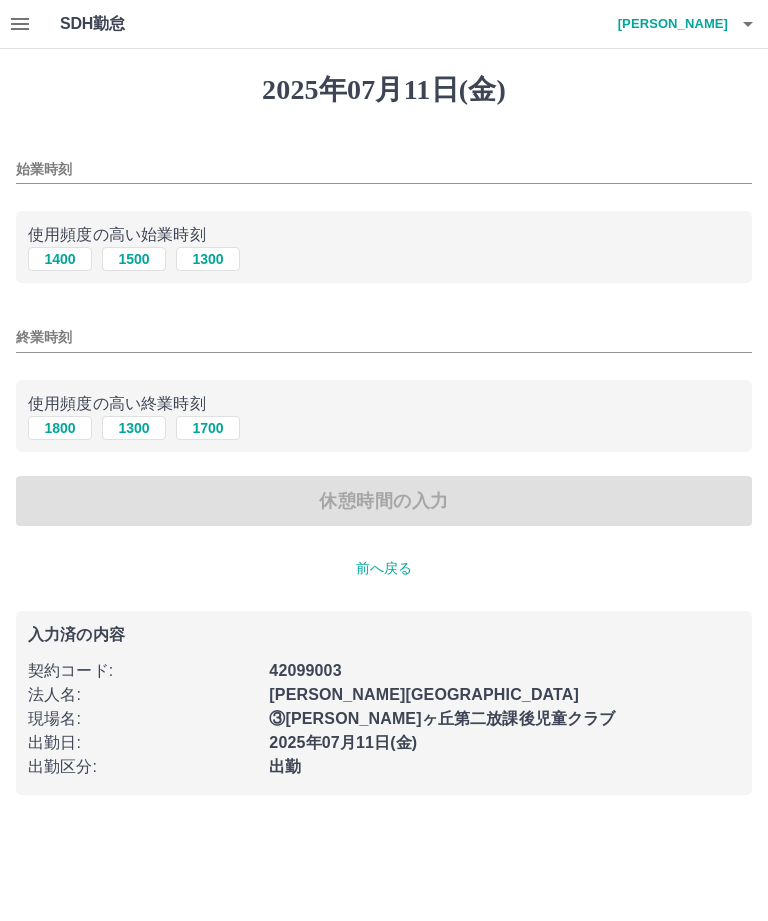 click on "1400" at bounding box center (60, 259) 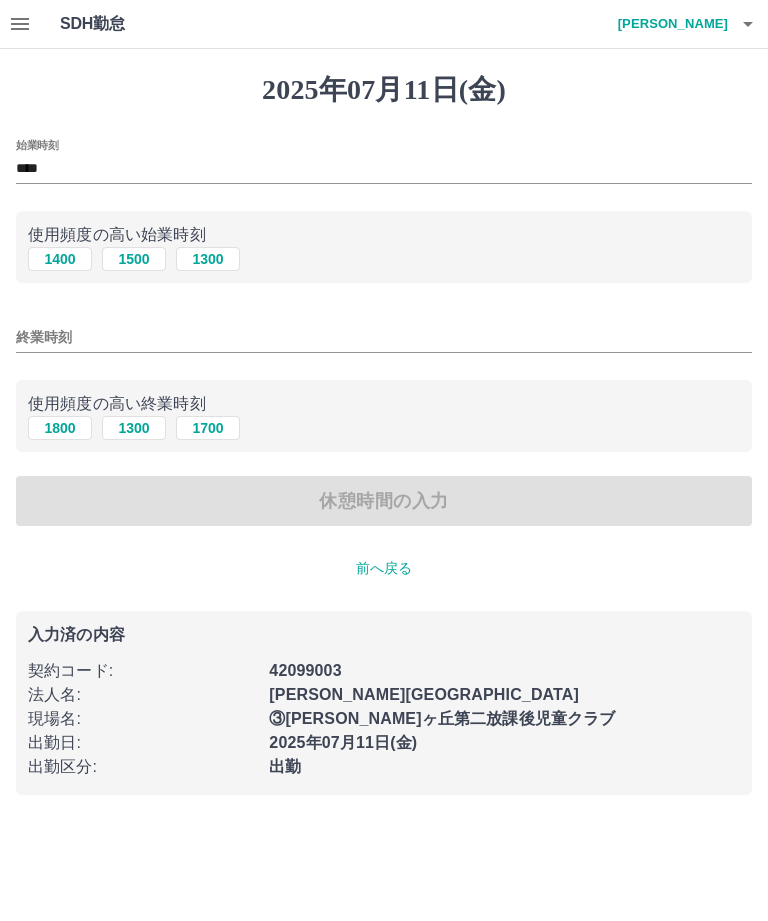 click on "1800" at bounding box center [60, 428] 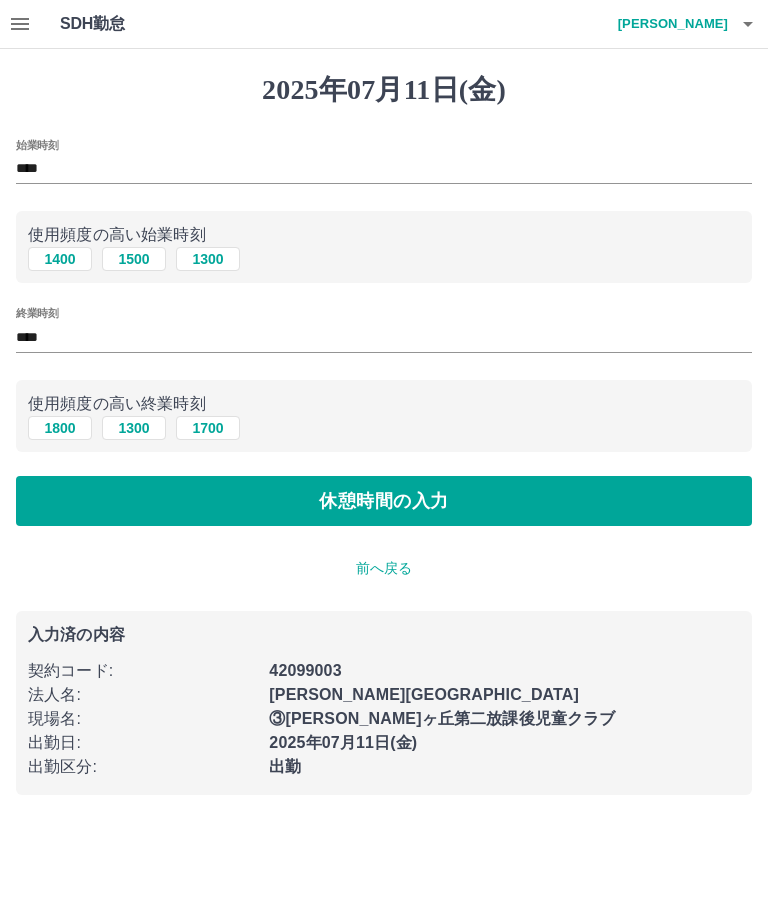 click on "休憩時間の入力" at bounding box center (384, 501) 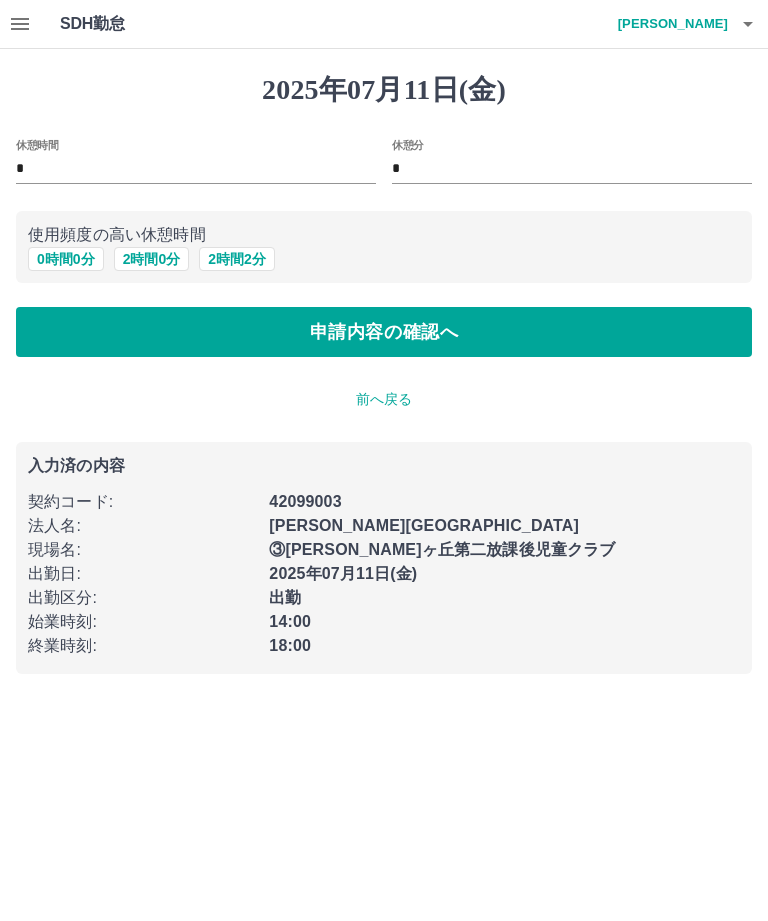click on "申請内容の確認へ" at bounding box center [384, 332] 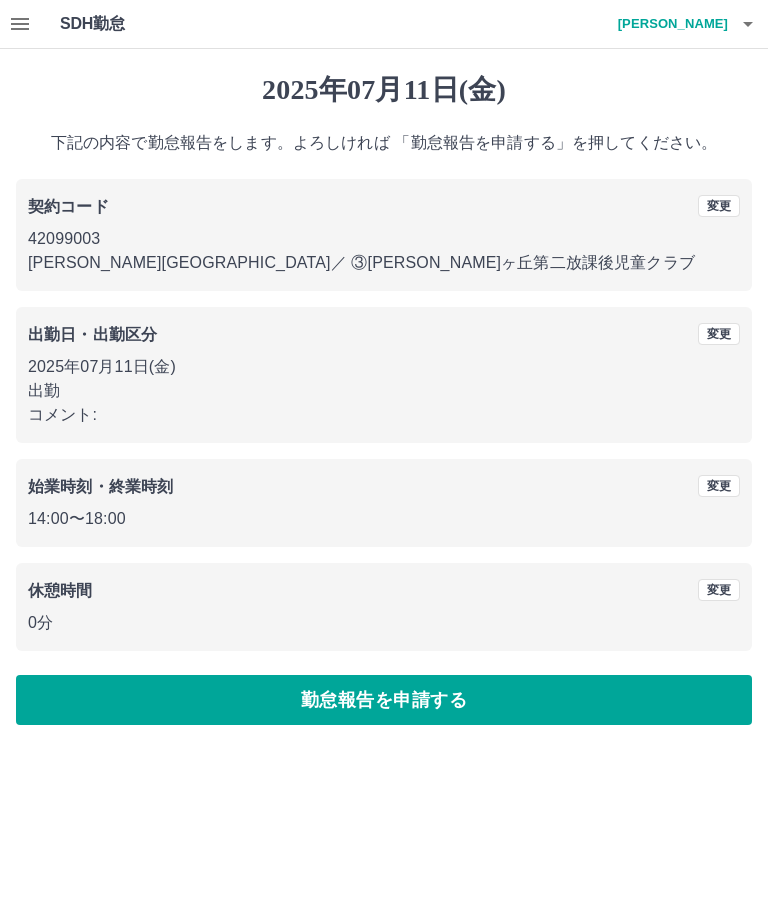 click on "勤怠報告を申請する" at bounding box center [384, 700] 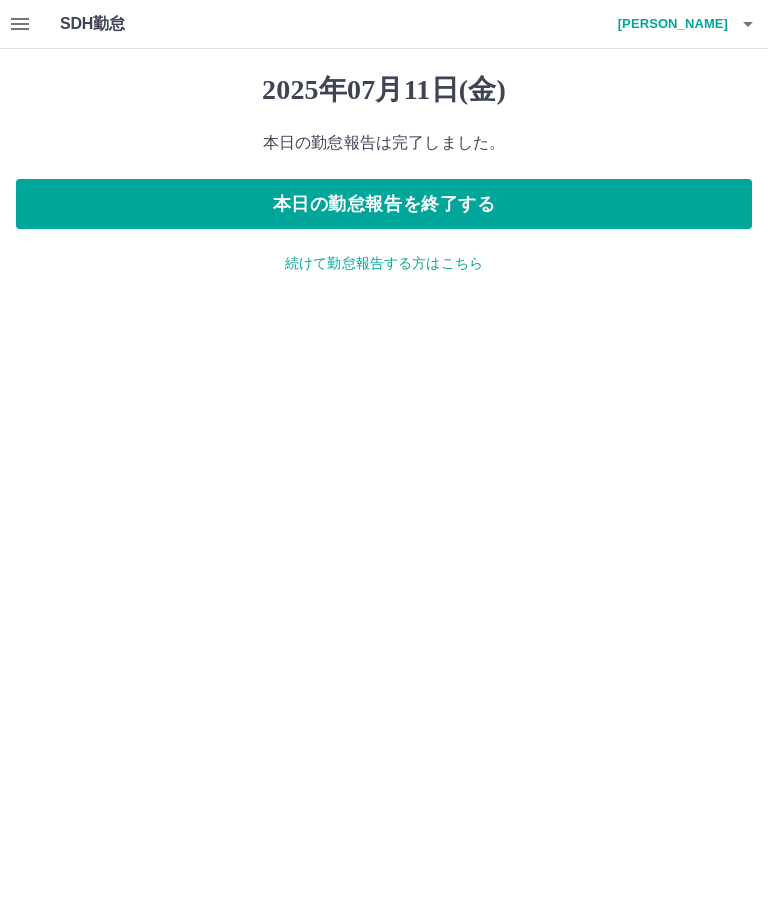 click on "本日の勤怠報告を終了する" at bounding box center (384, 204) 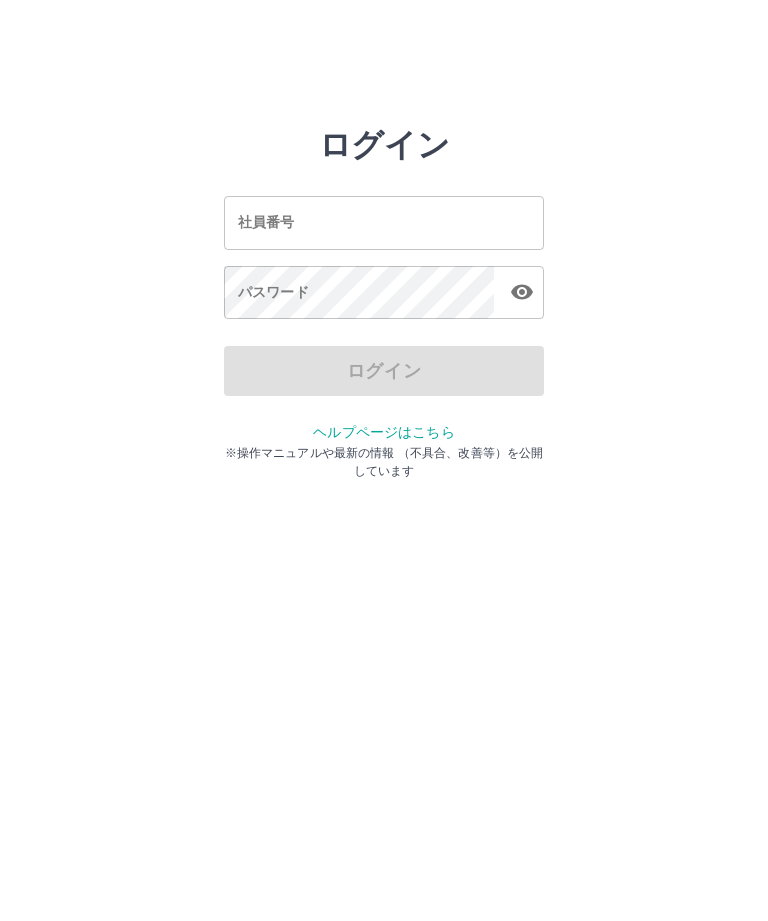 scroll, scrollTop: 0, scrollLeft: 0, axis: both 